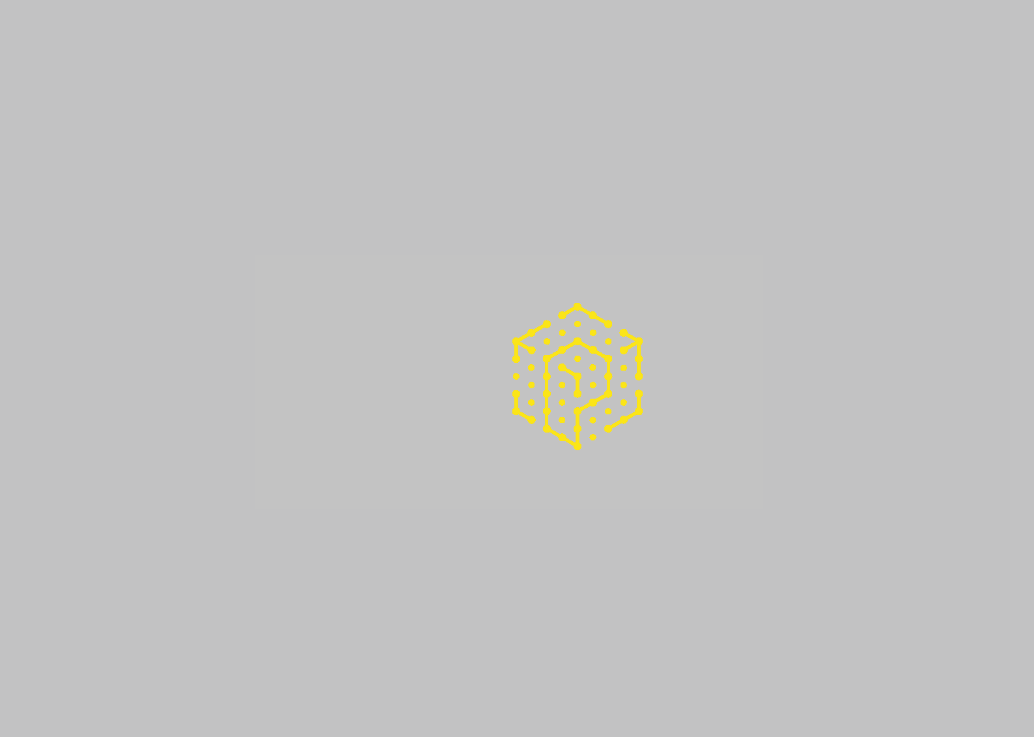 scroll, scrollTop: 0, scrollLeft: 0, axis: both 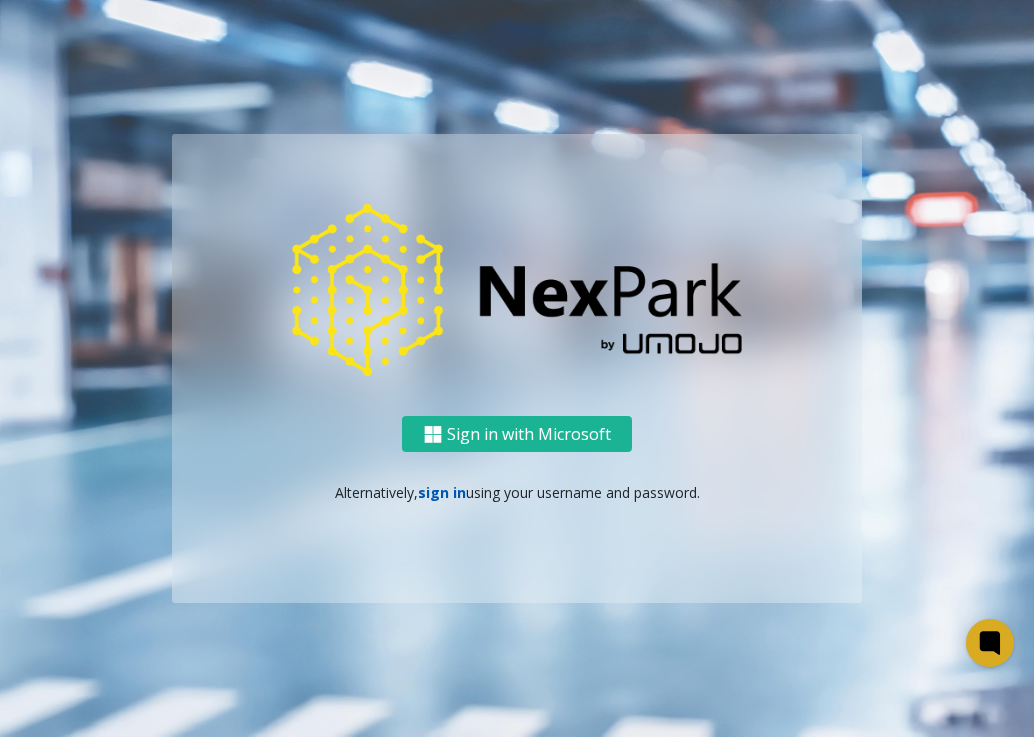click on "sign in" 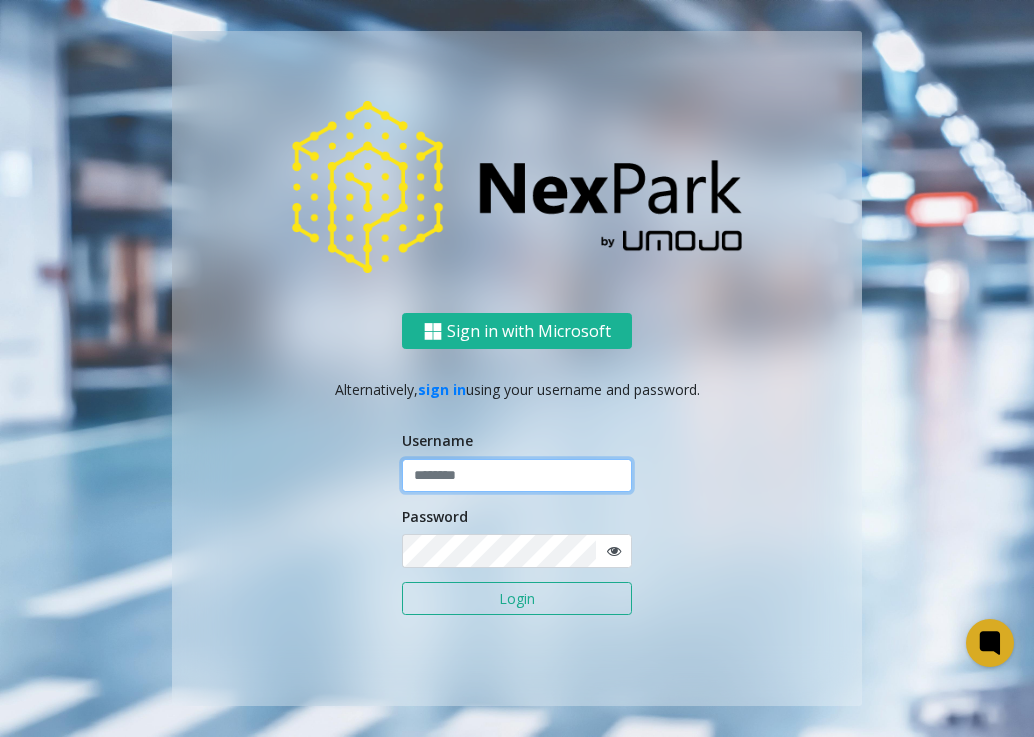 click 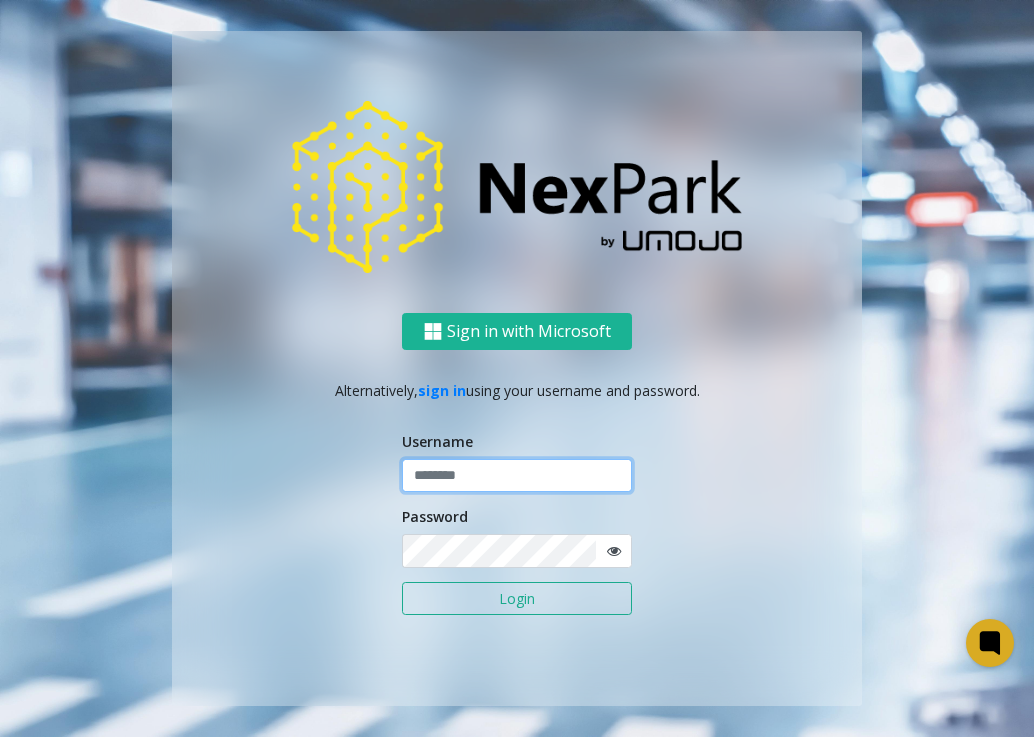 click 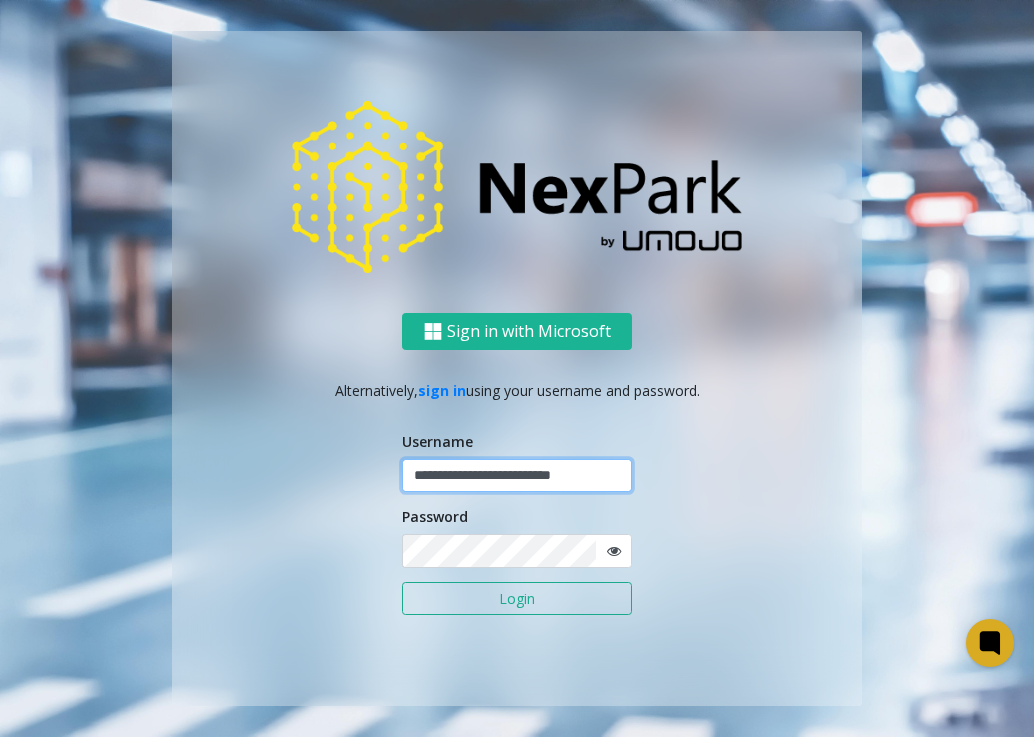 scroll, scrollTop: 0, scrollLeft: 5, axis: horizontal 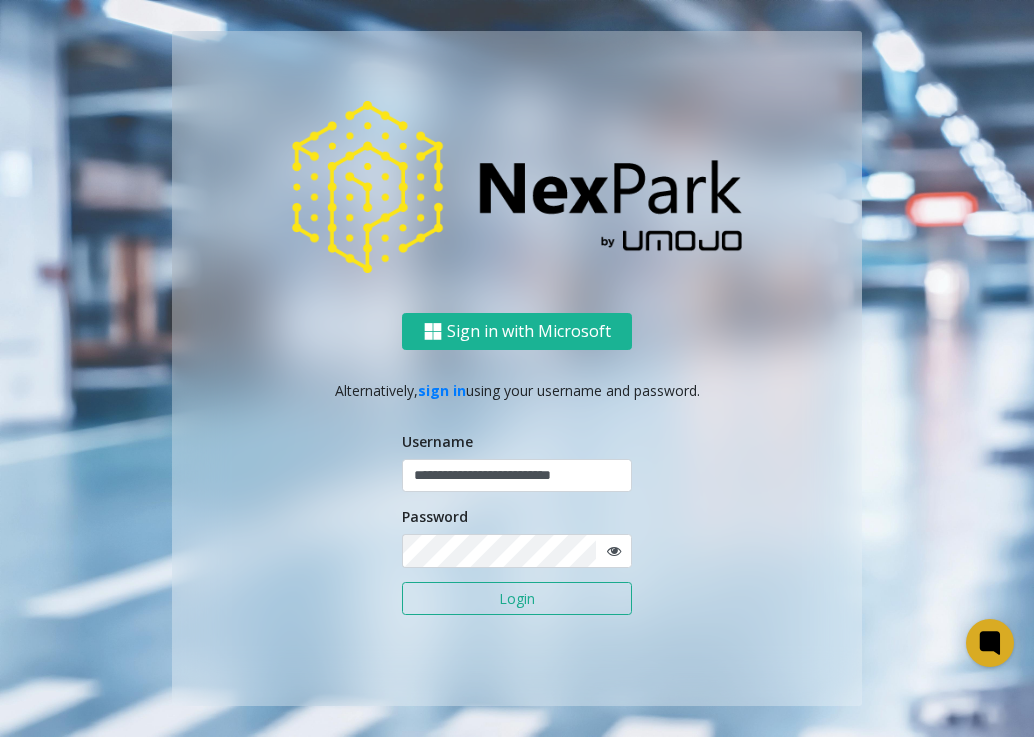 click on "Login" 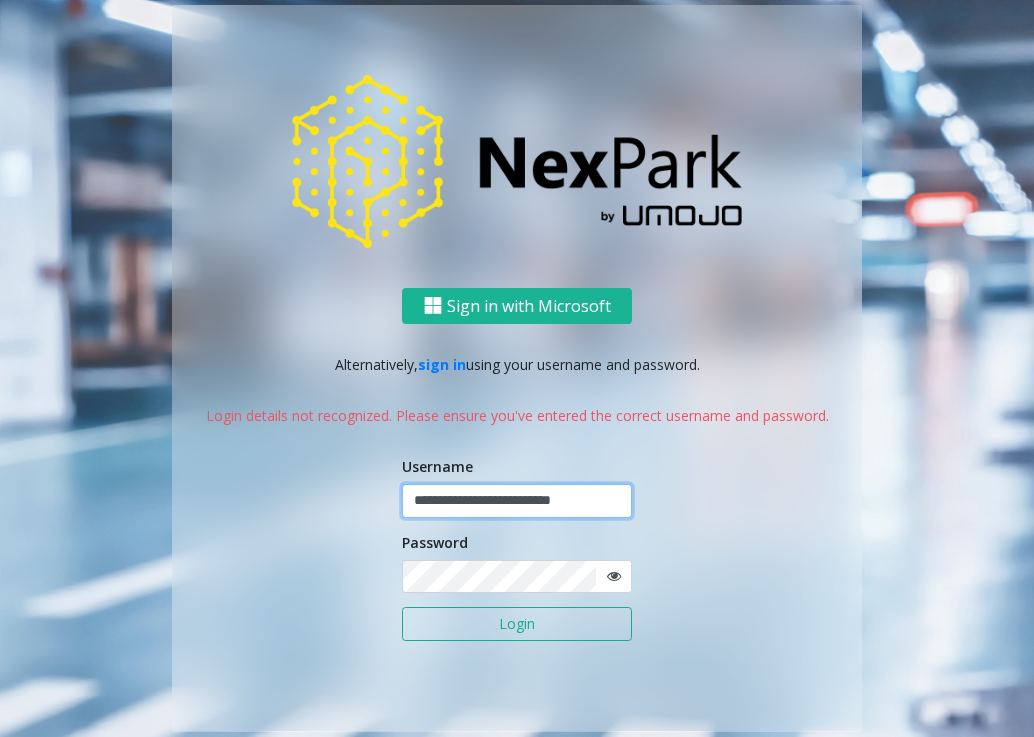 click on "**********" 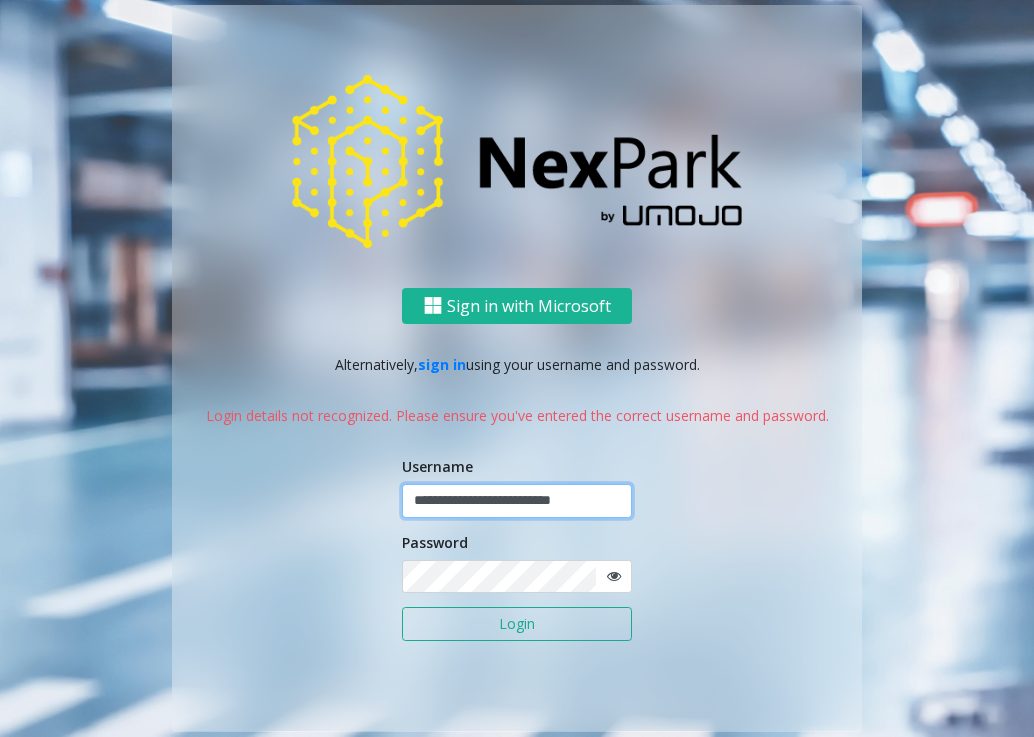 click on "**********" 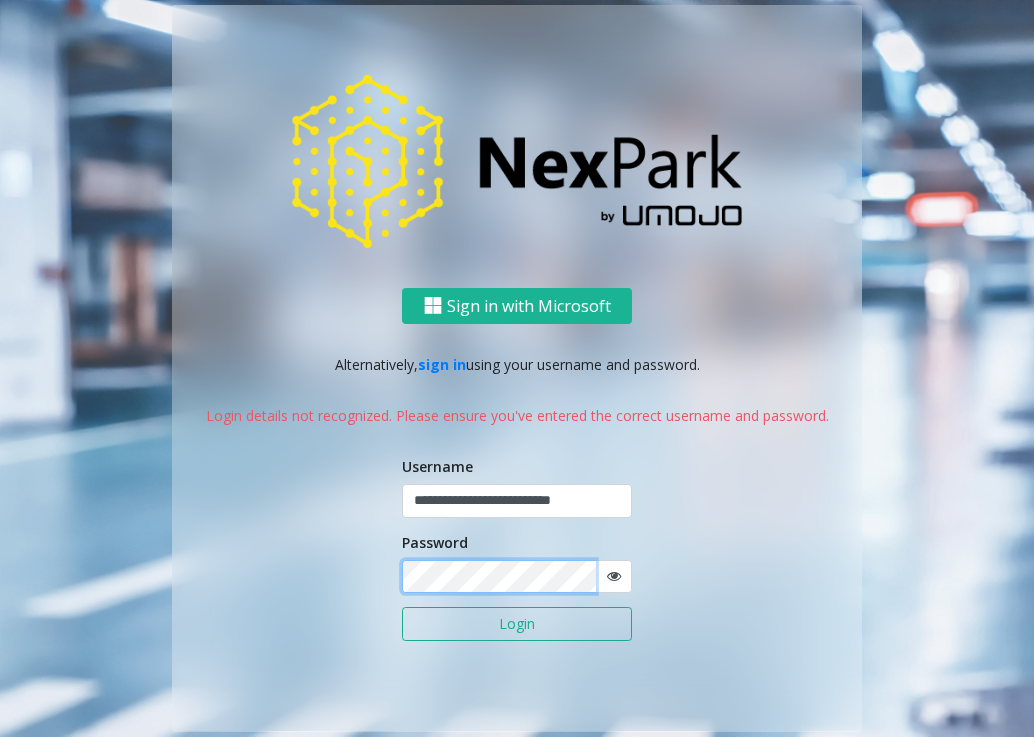 click on "**********" 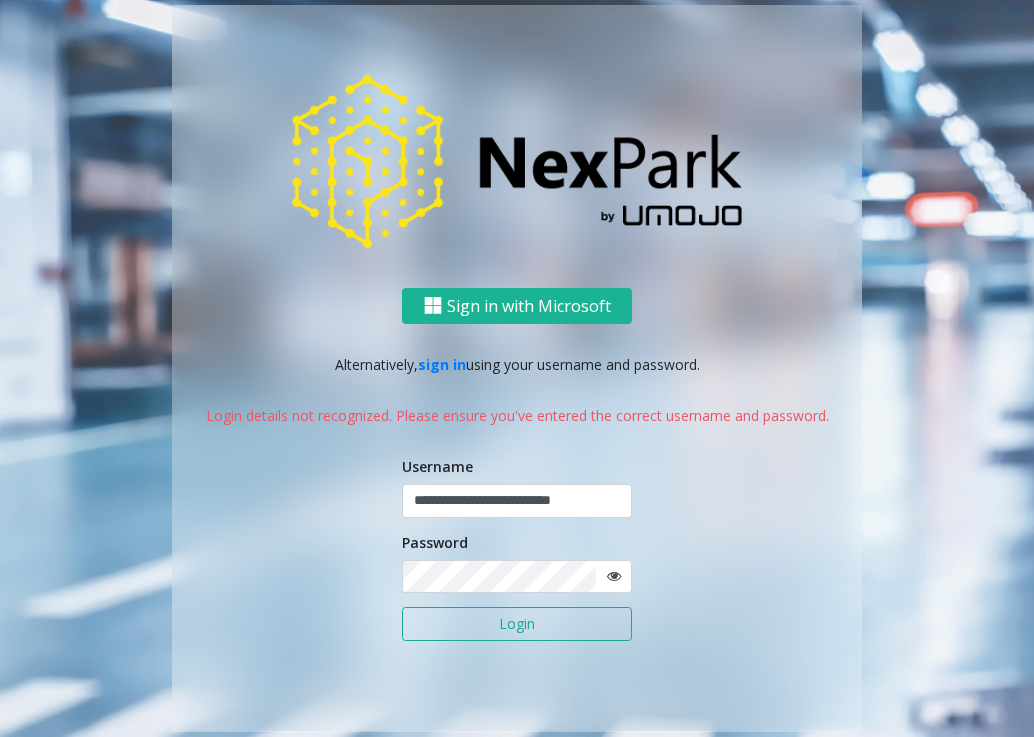 click on "**********" 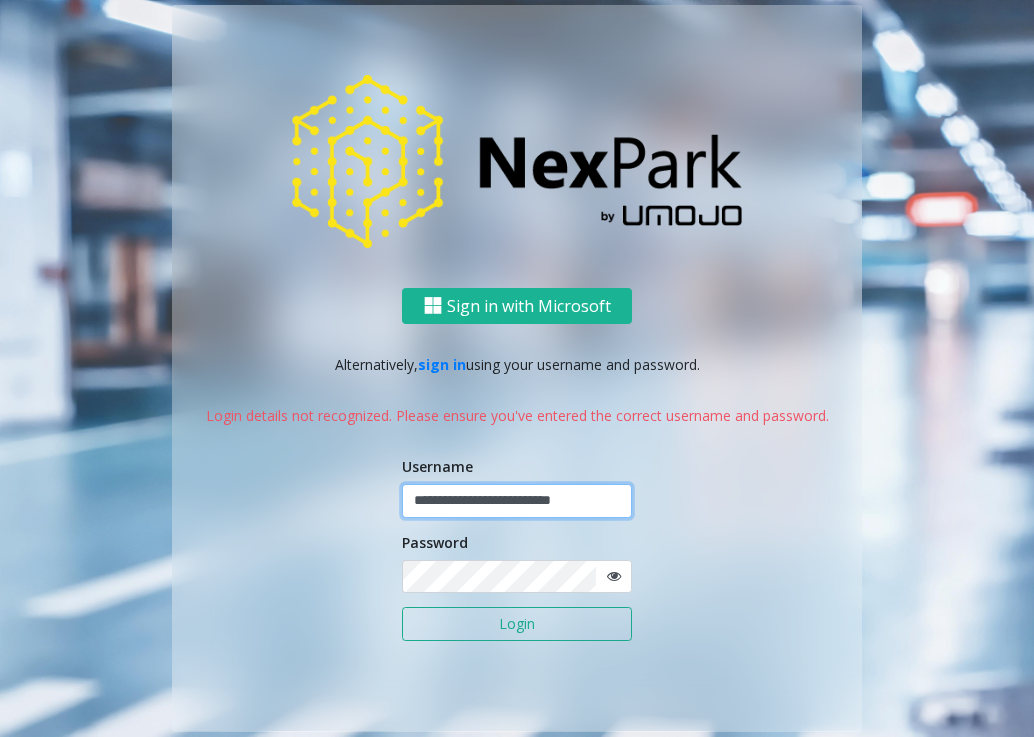 click on "**********" 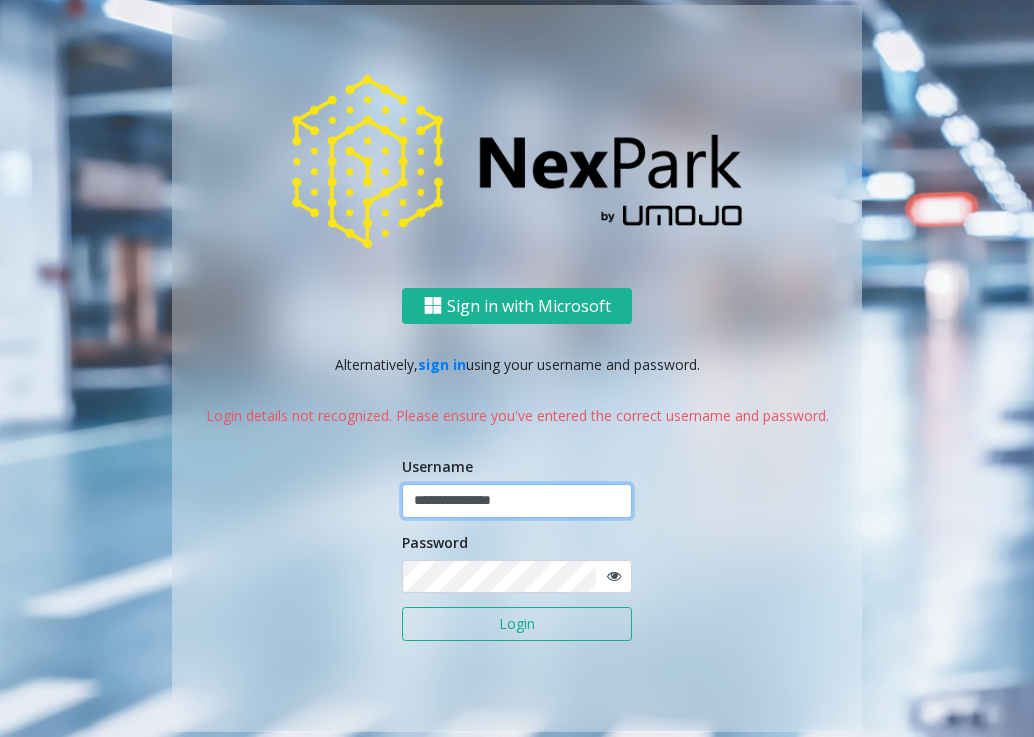 type on "**********" 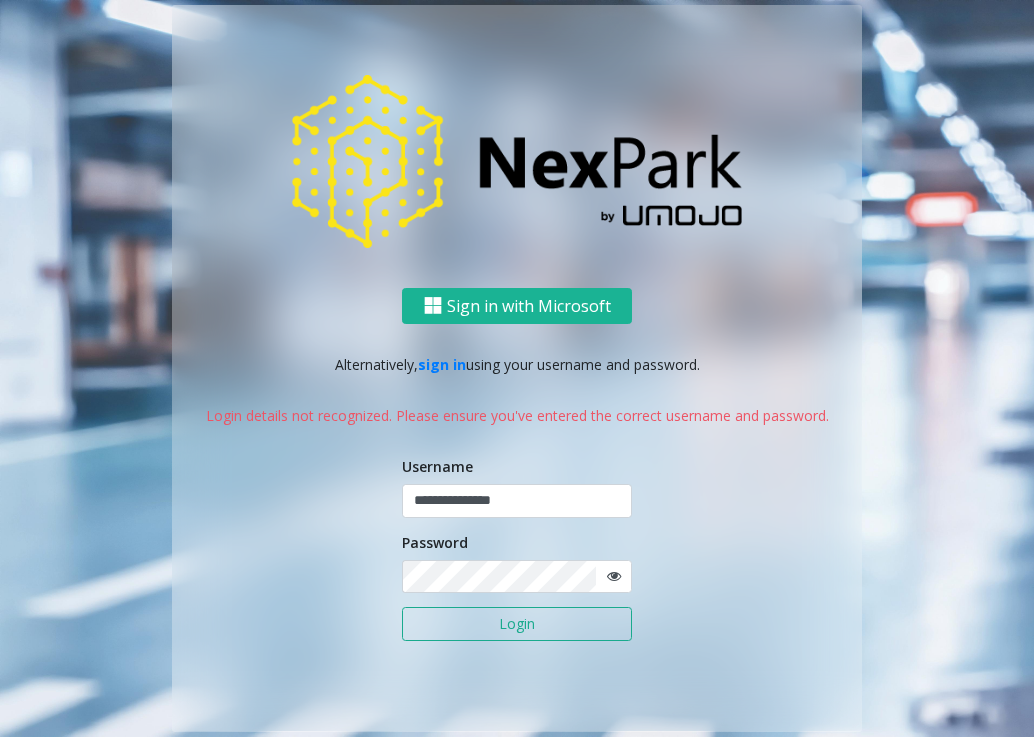 click on "Login" 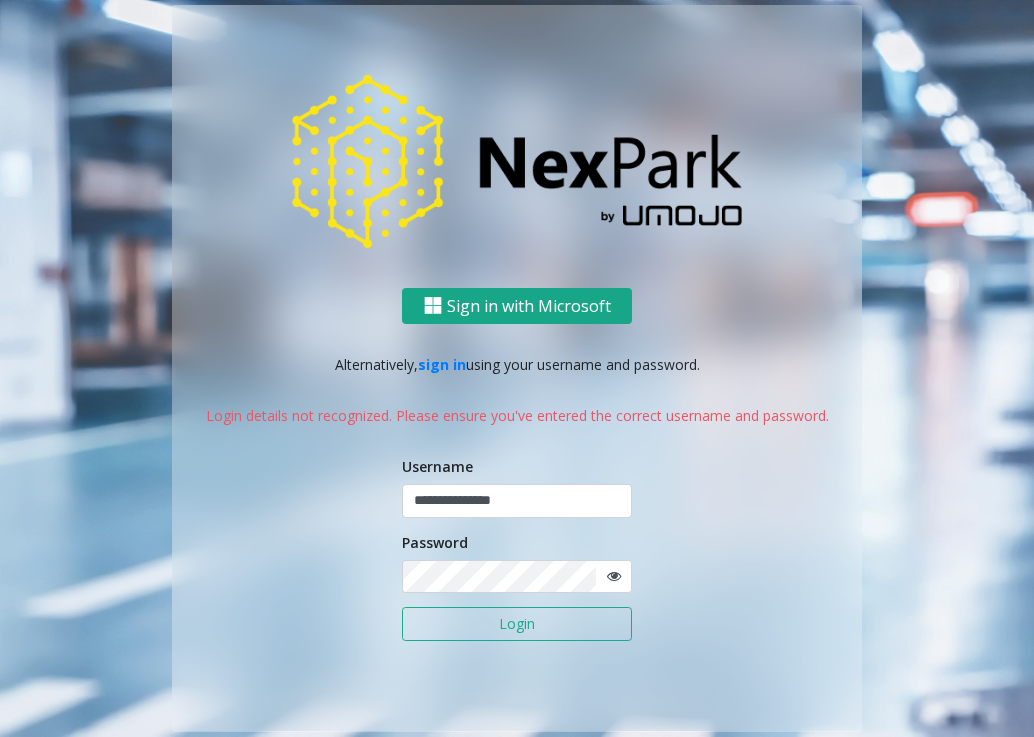 click on "Sign in with Microsoft" 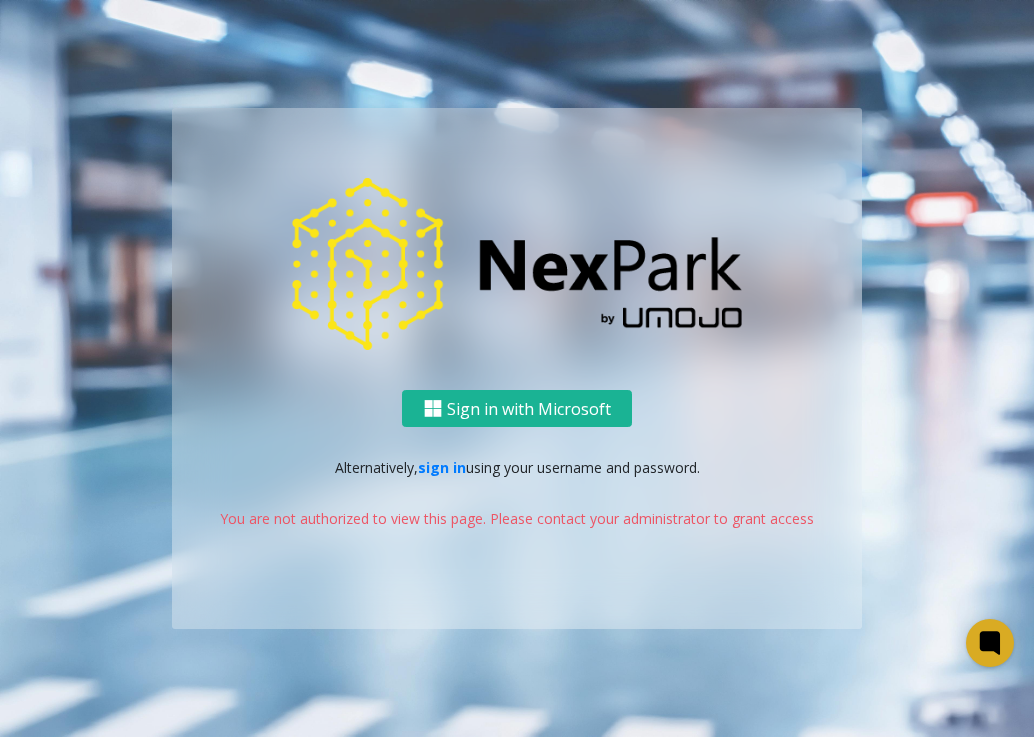 scroll, scrollTop: 0, scrollLeft: 0, axis: both 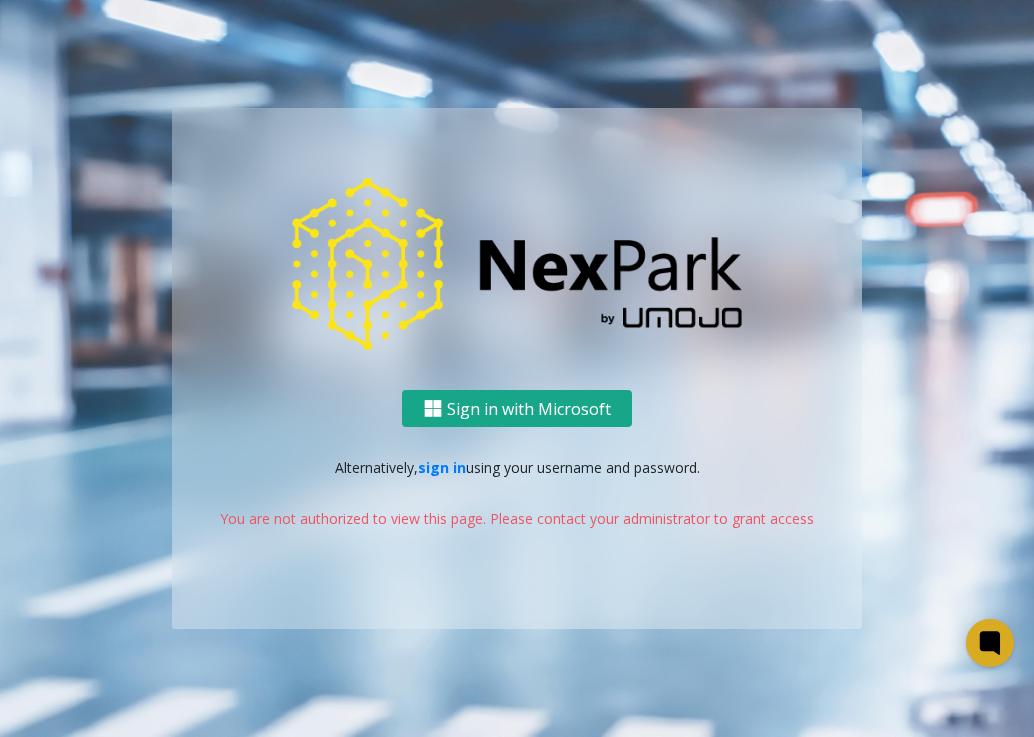 click on "Sign in with Microsoft" 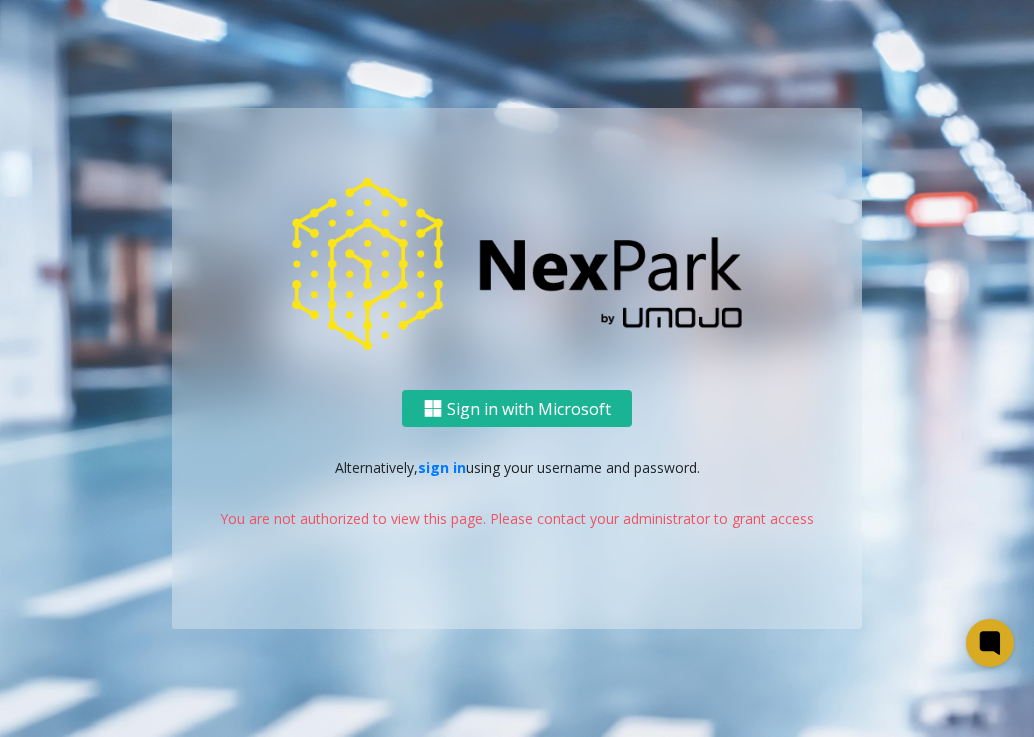 scroll, scrollTop: 0, scrollLeft: 0, axis: both 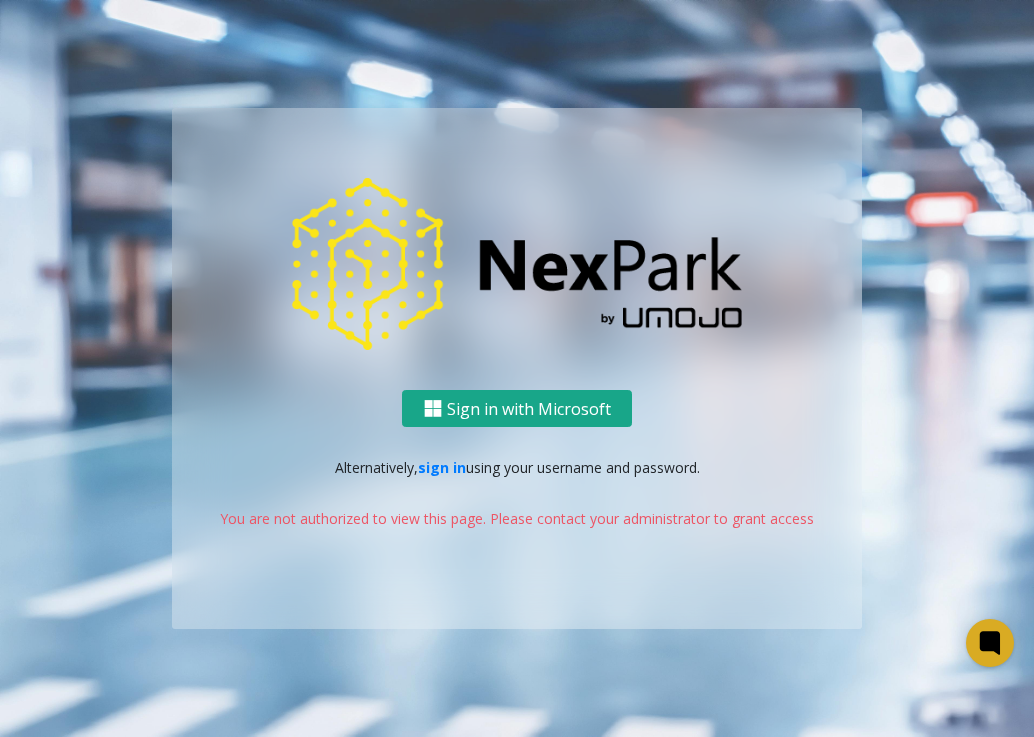 click on "Sign in with Microsoft" 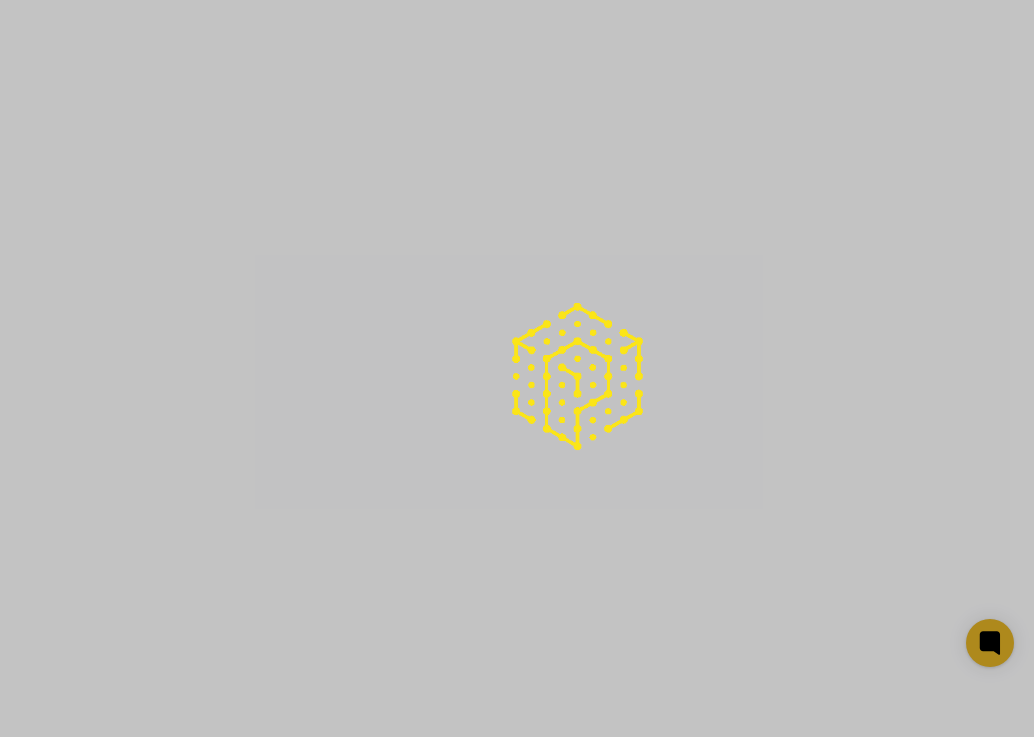 scroll, scrollTop: 0, scrollLeft: 0, axis: both 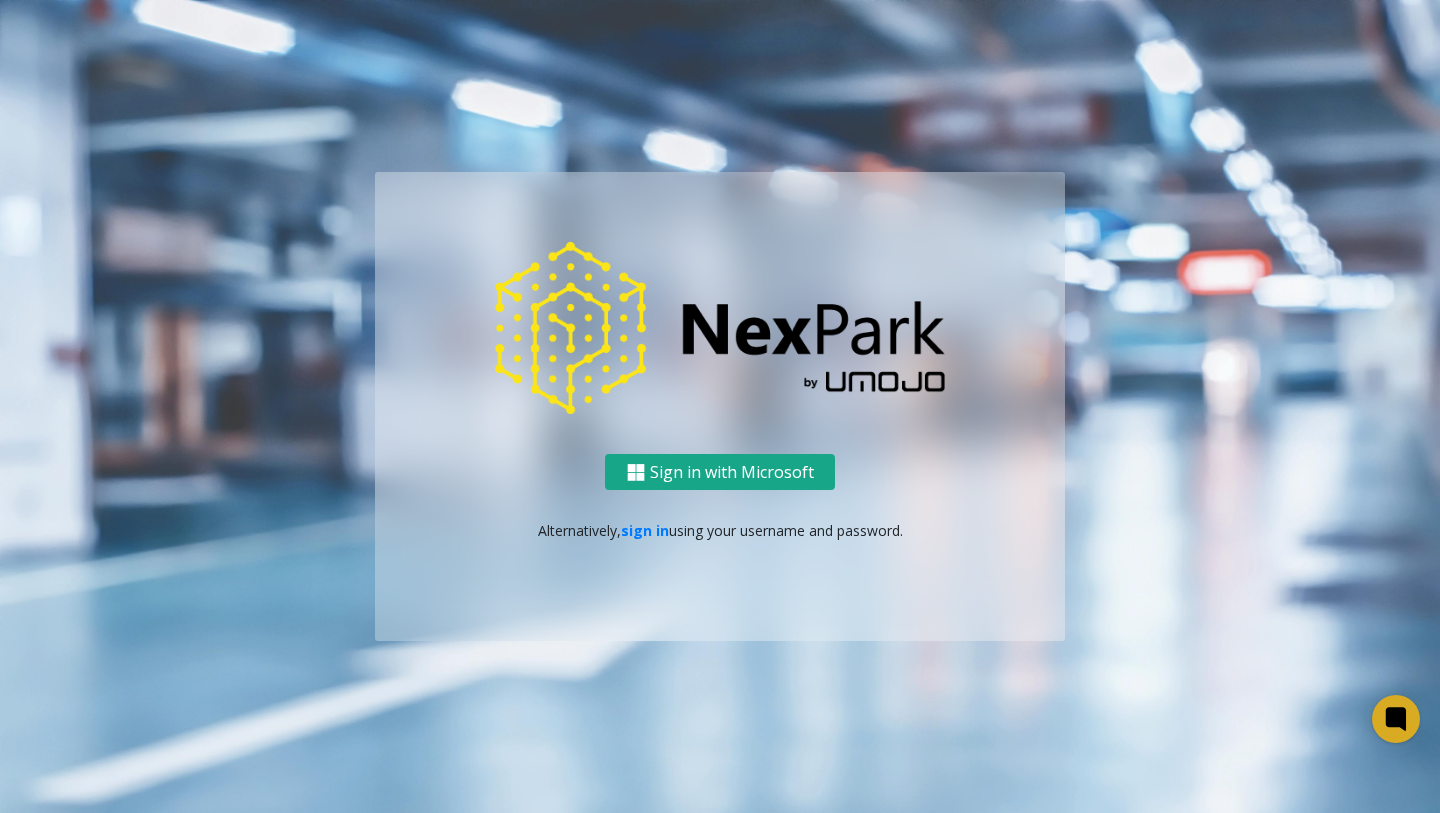 click on "Sign in with Microsoft" 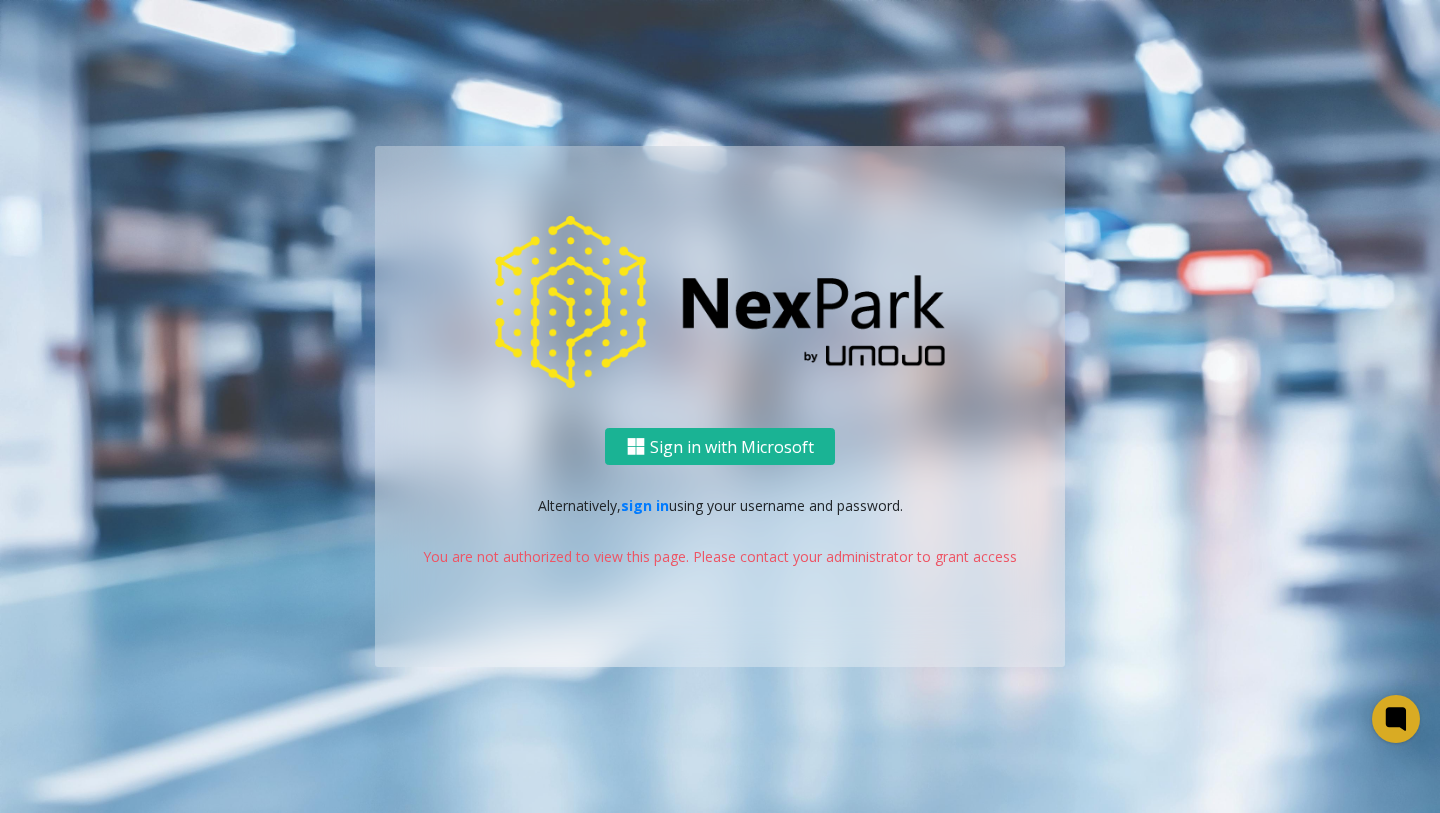 scroll, scrollTop: 0, scrollLeft: 0, axis: both 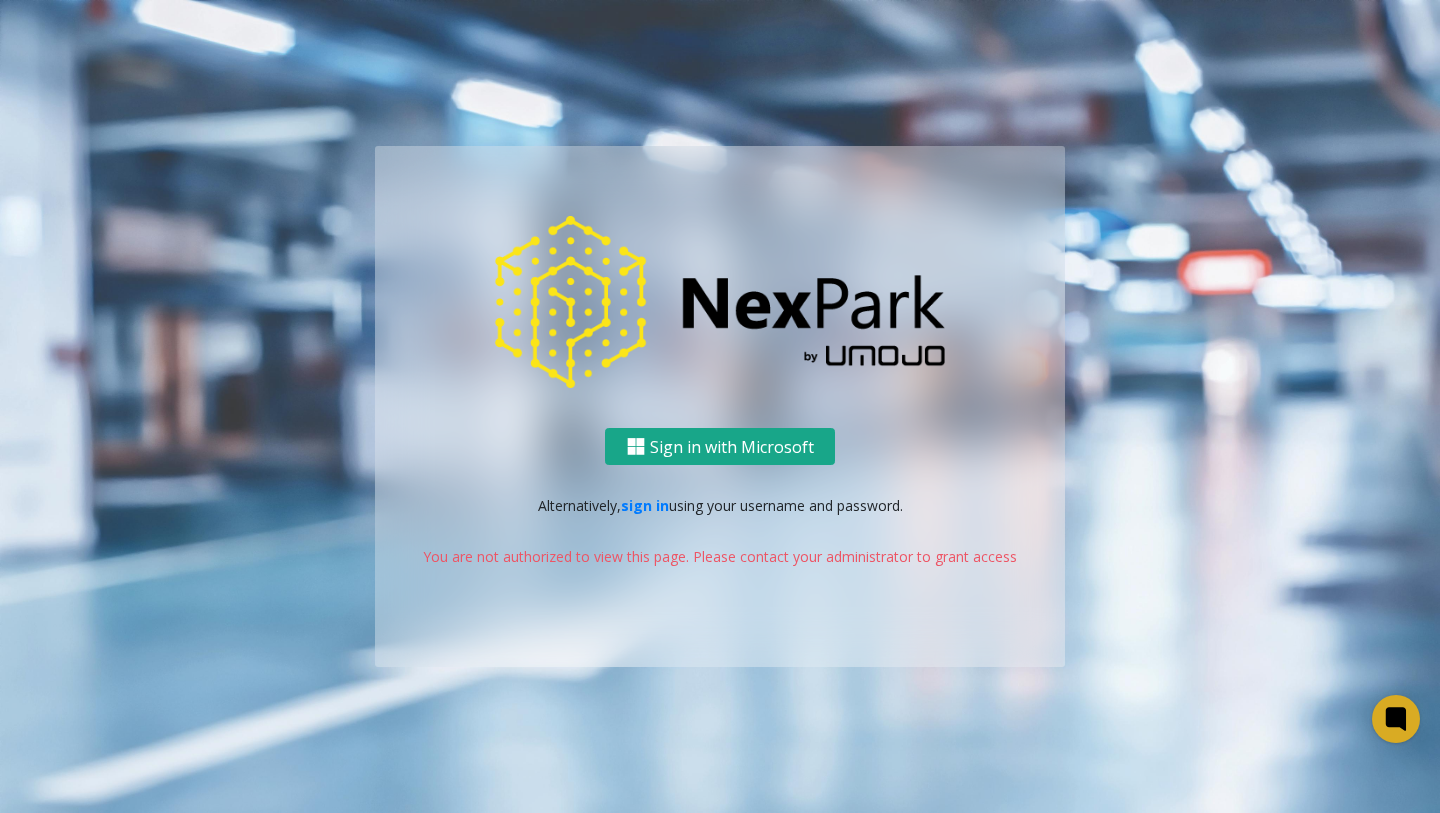 click on "Sign in with Microsoft" 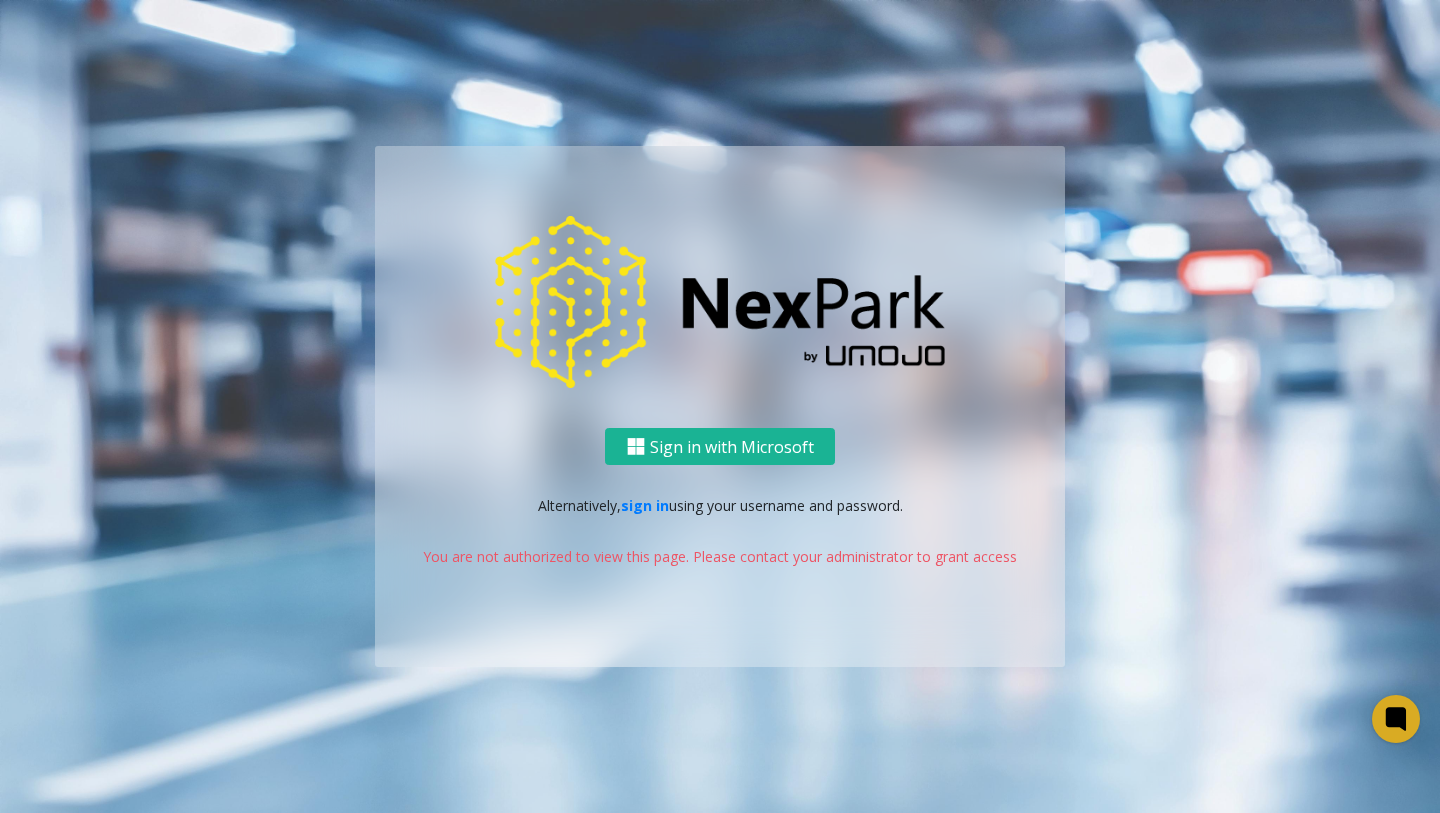 scroll, scrollTop: 0, scrollLeft: 0, axis: both 